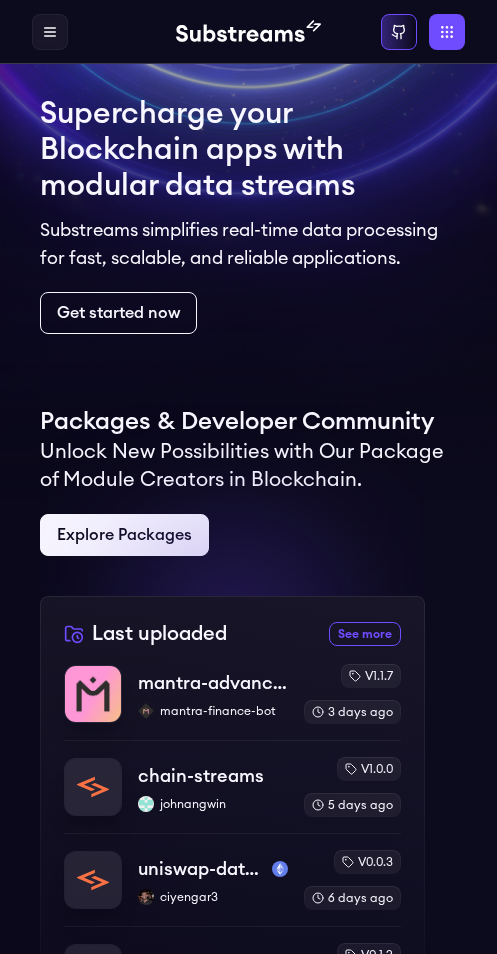 scroll, scrollTop: 0, scrollLeft: 0, axis: both 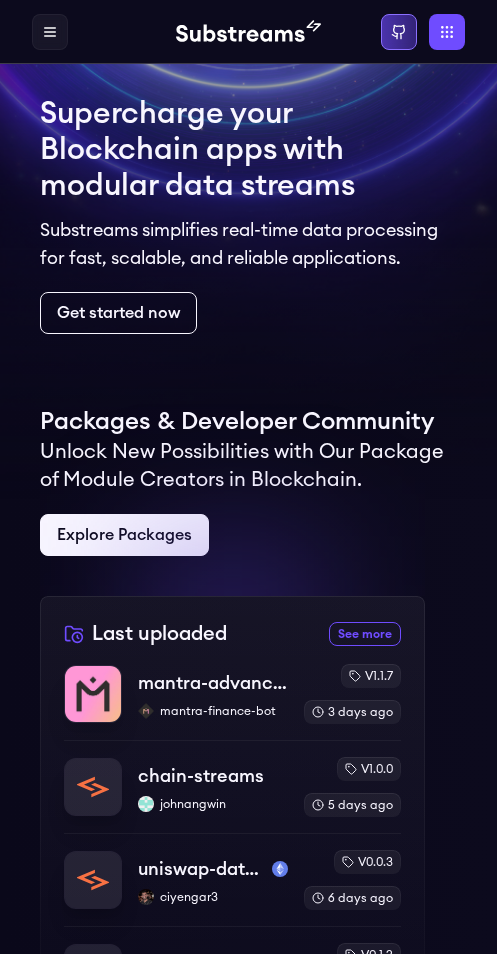 click on "Sign in" at bounding box center (399, 32) 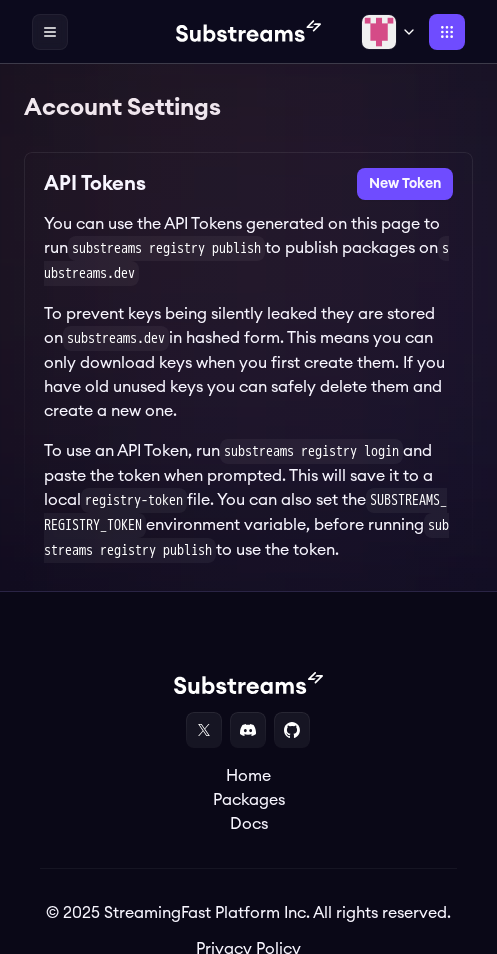 scroll, scrollTop: 0, scrollLeft: 0, axis: both 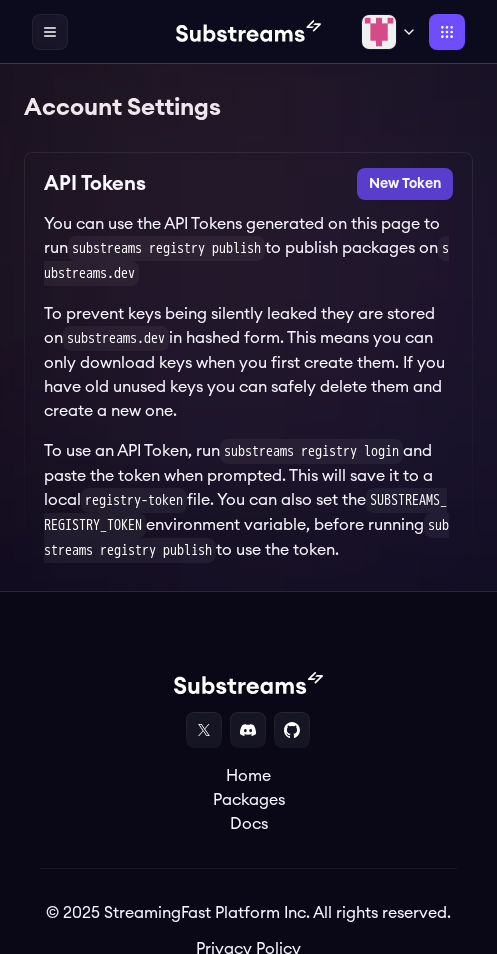 click on "New Token" at bounding box center (405, 184) 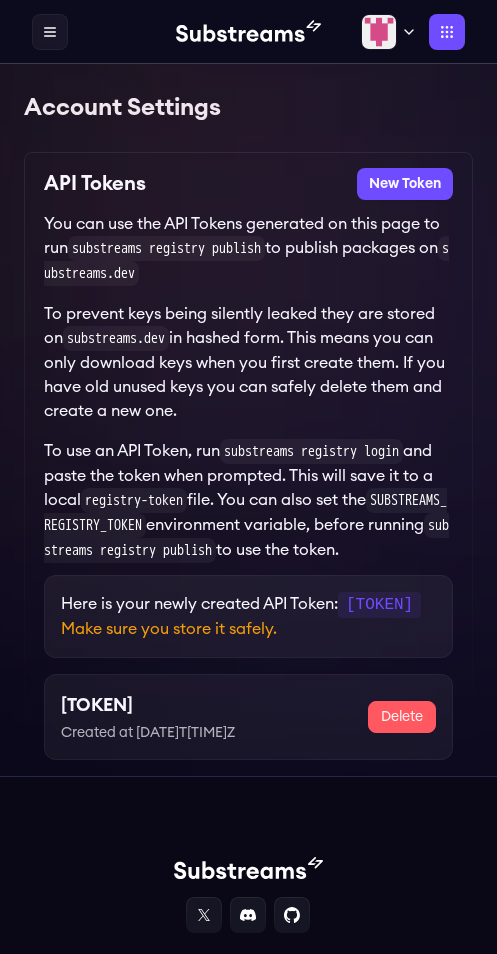 scroll, scrollTop: 0, scrollLeft: 0, axis: both 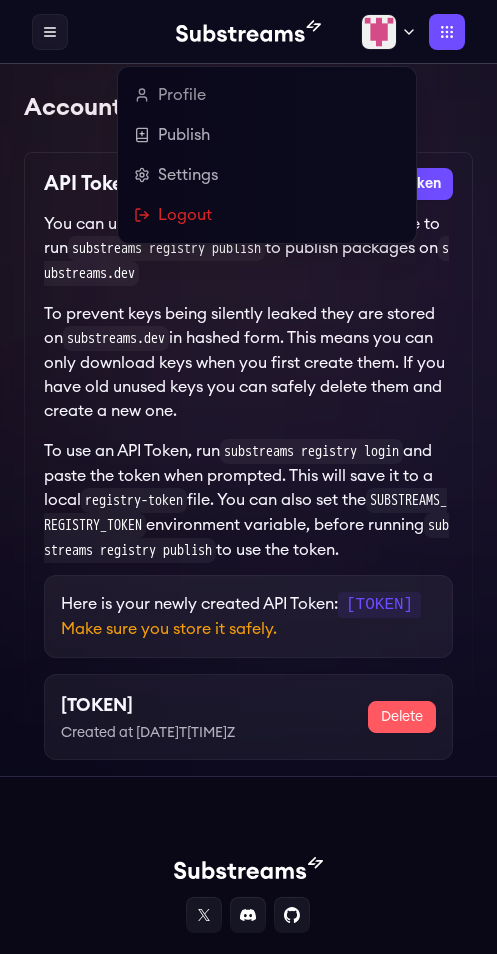 click at bounding box center [389, 32] 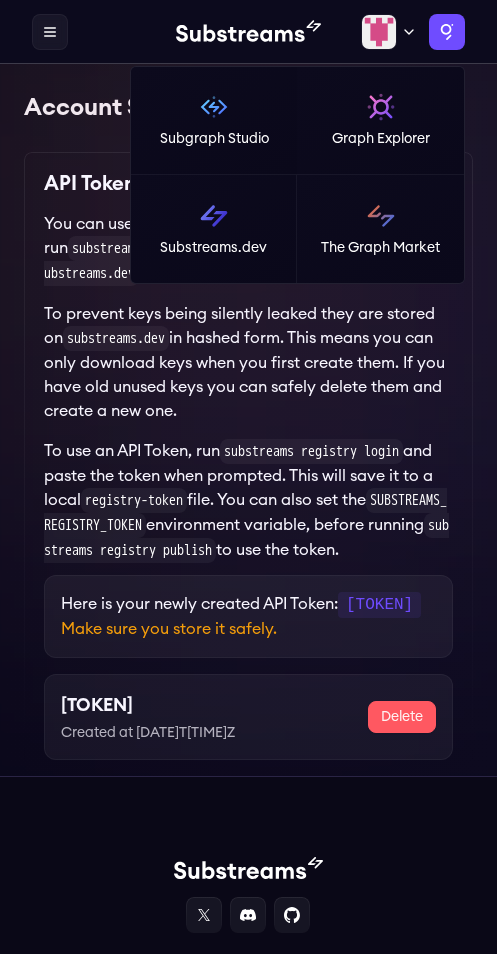 click on "Apps" at bounding box center (447, 32) 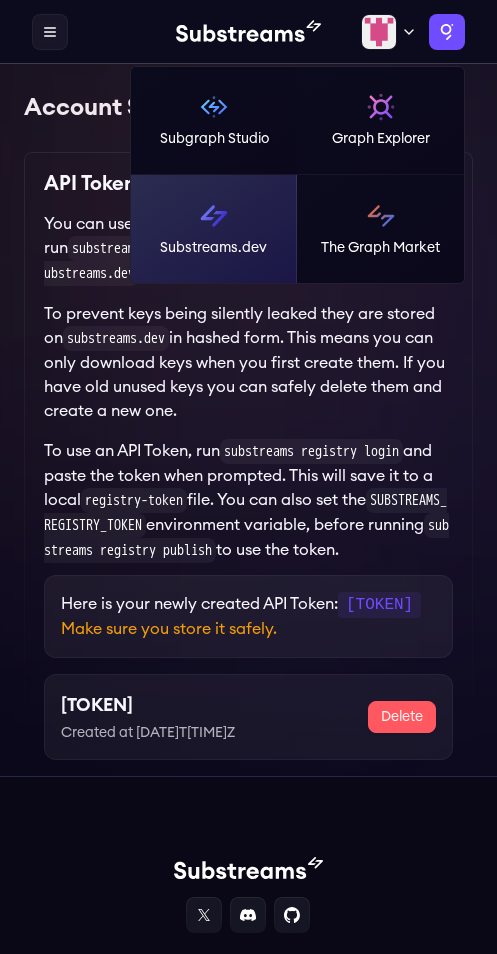 click on "Substreams.dev" at bounding box center [214, 229] 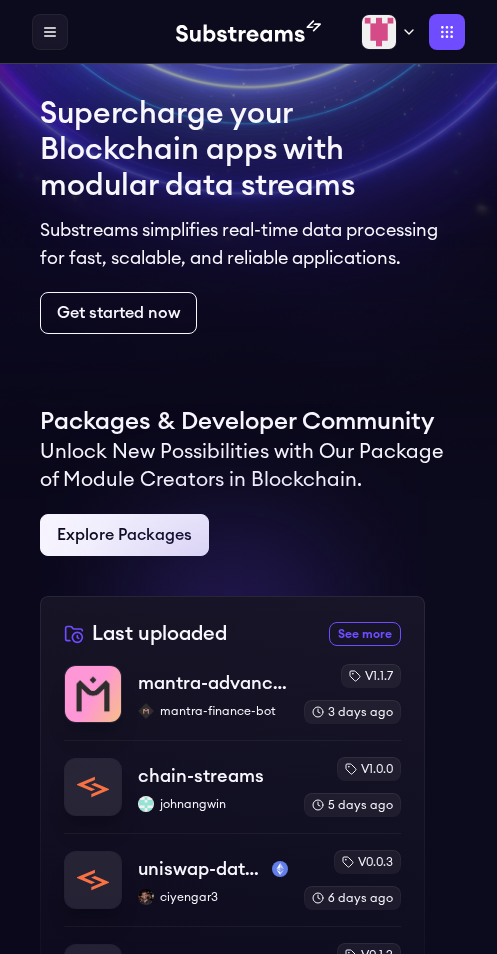 scroll, scrollTop: 0, scrollLeft: 0, axis: both 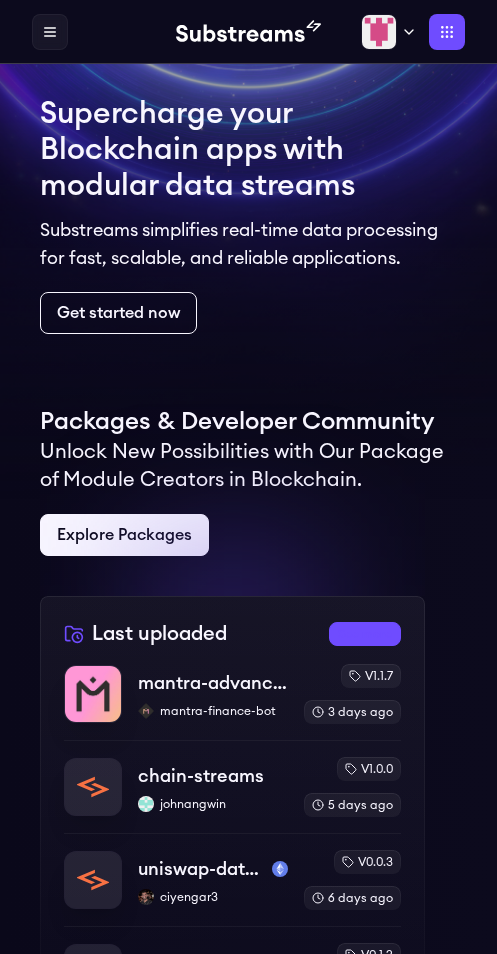 click on "See more recently uploaded packages" at bounding box center [365, 634] 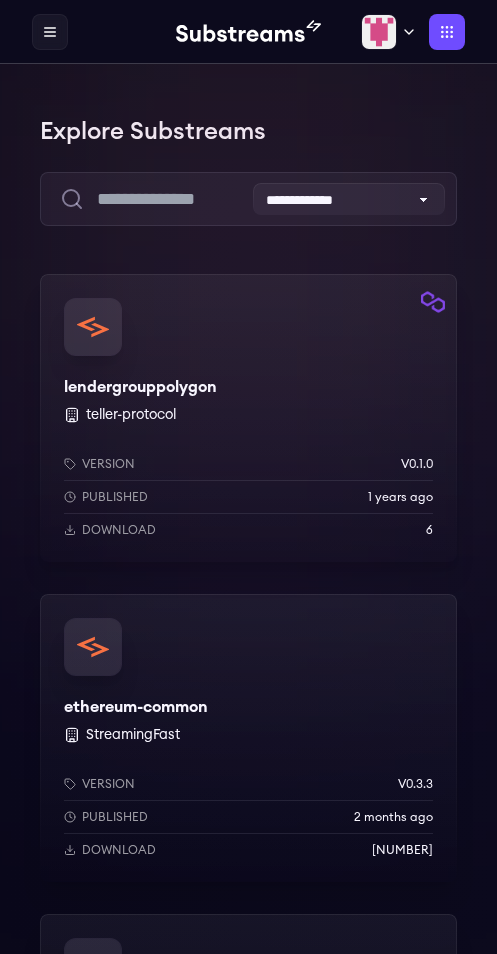 scroll, scrollTop: 0, scrollLeft: 0, axis: both 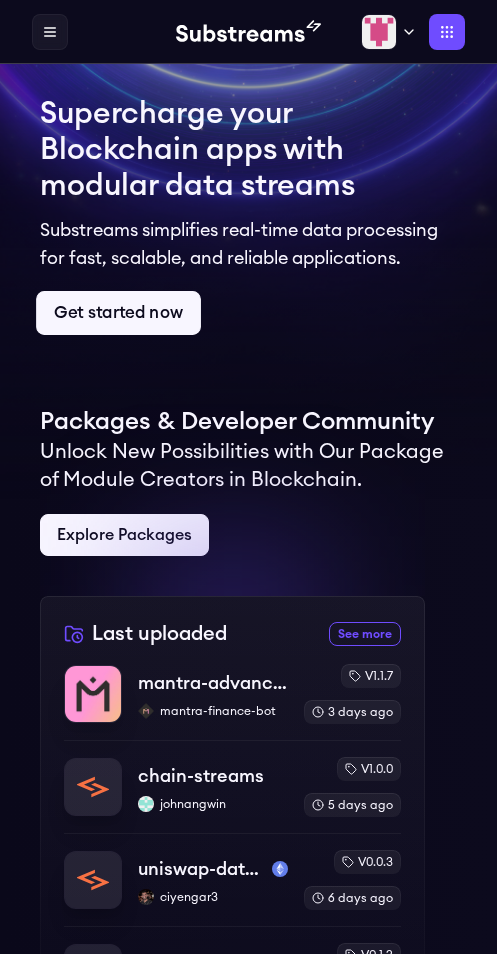 click on "Get started now" at bounding box center [118, 313] 